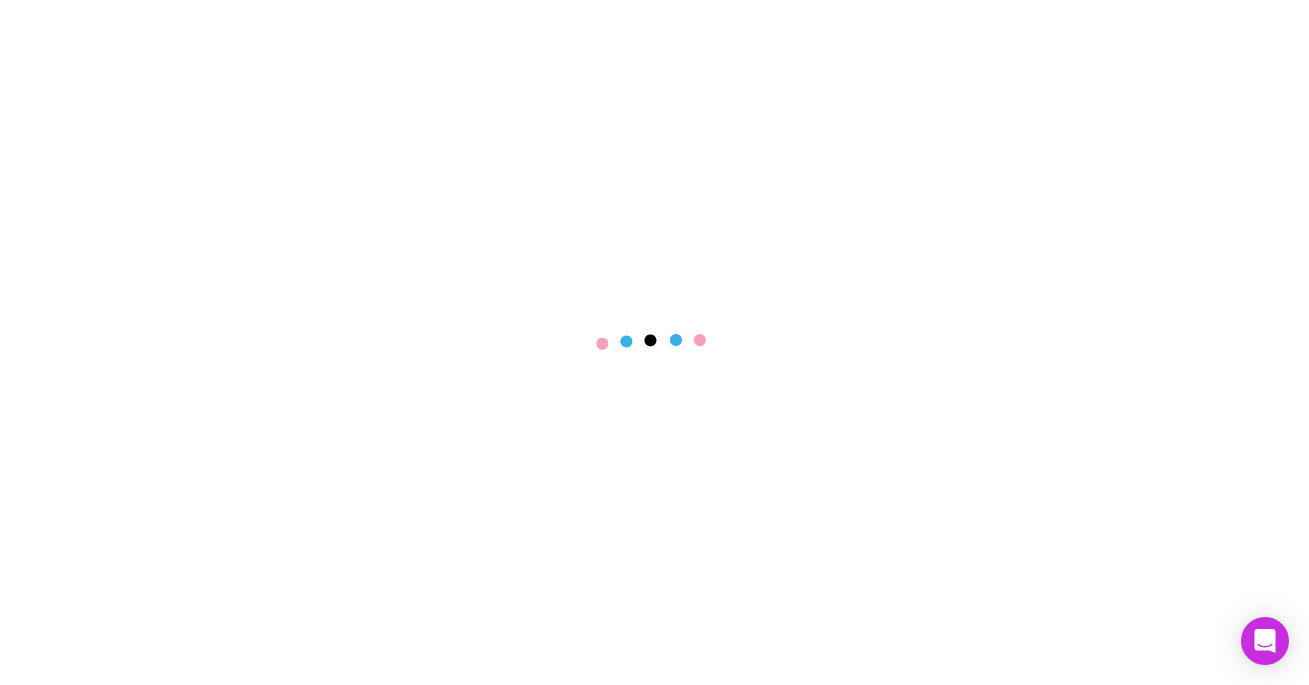scroll, scrollTop: 0, scrollLeft: 0, axis: both 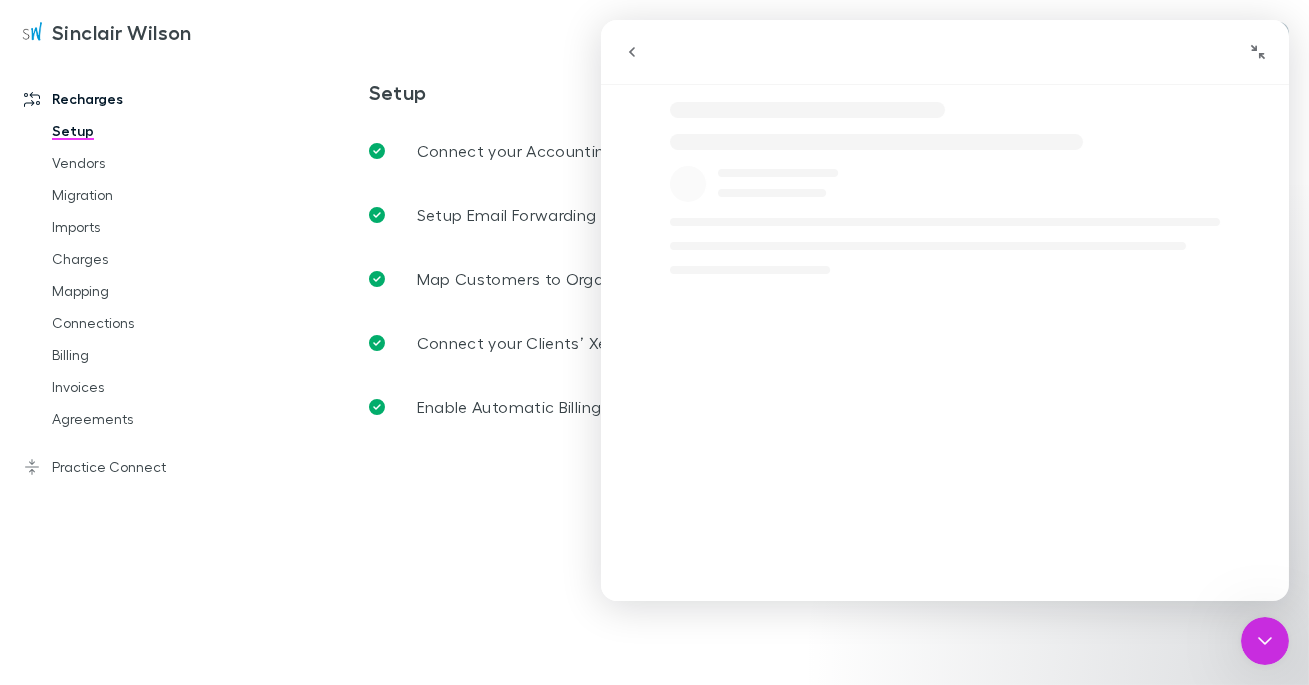 click at bounding box center [1264, 640] 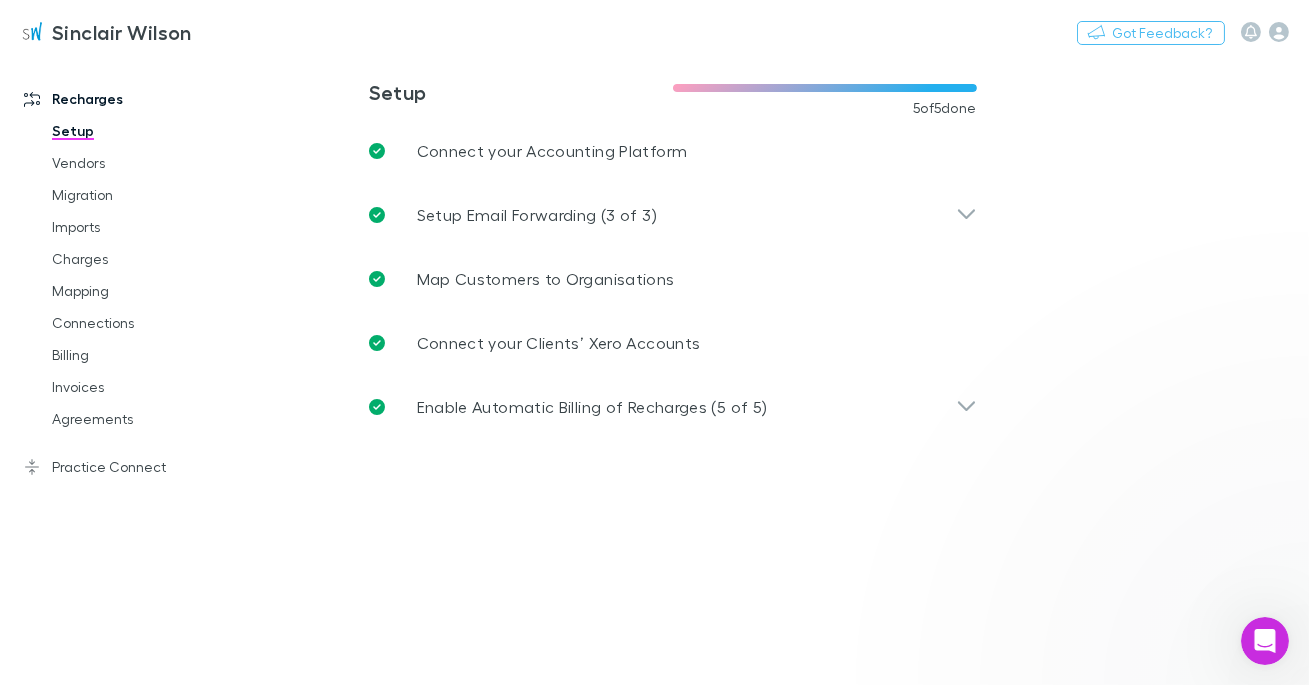 scroll, scrollTop: 0, scrollLeft: 0, axis: both 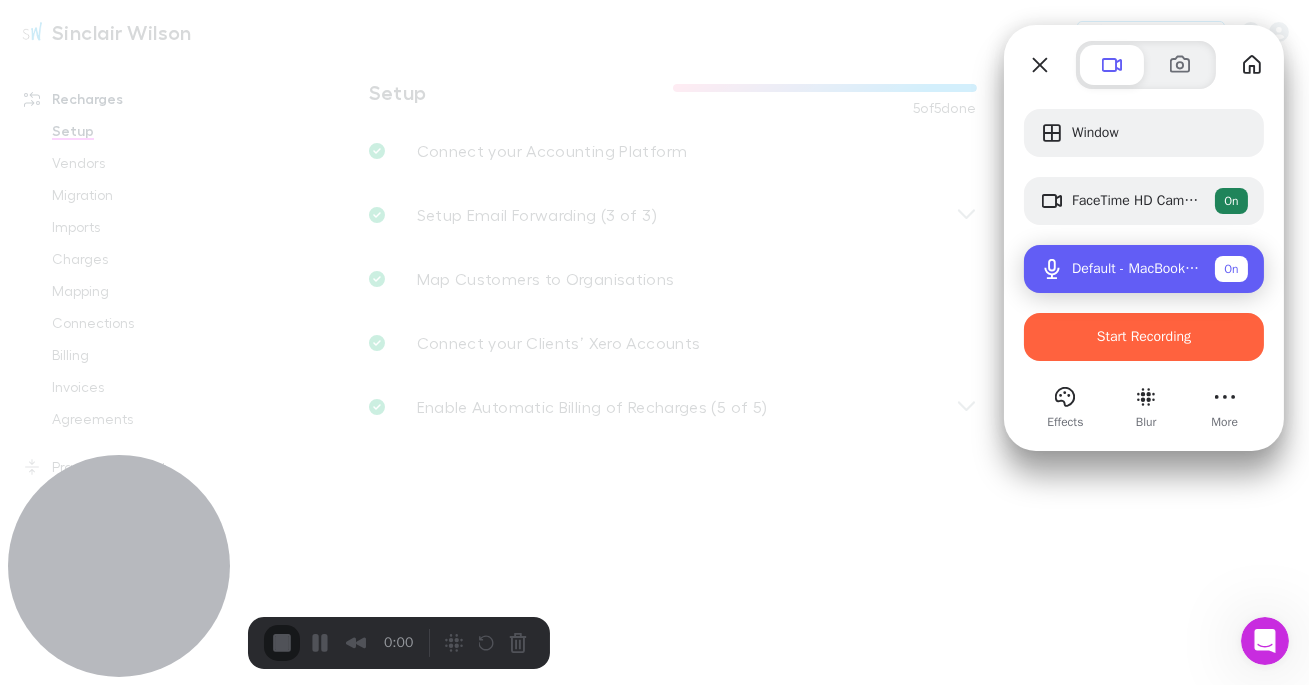 click on "Default - MacBook Pro Microphone (Built-in)" at bounding box center [1135, 269] 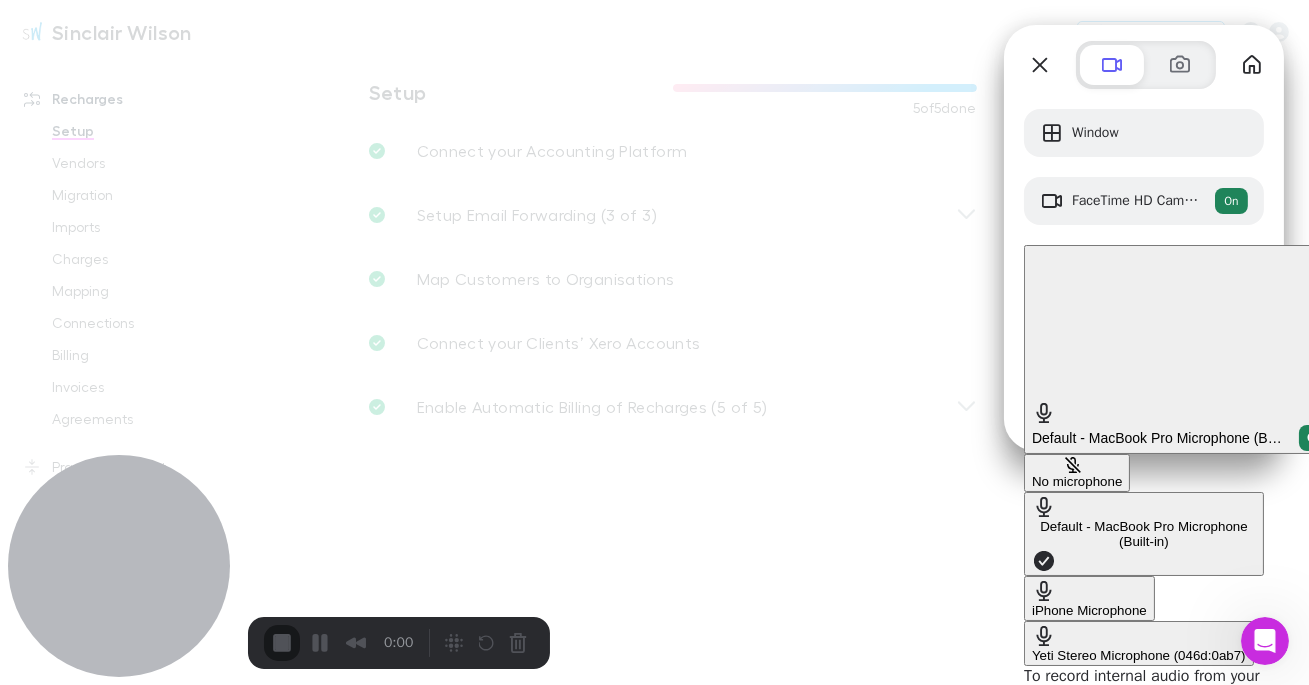 click on "Yeti Stereo Microphone (046d:0ab7)" at bounding box center [1139, 643] 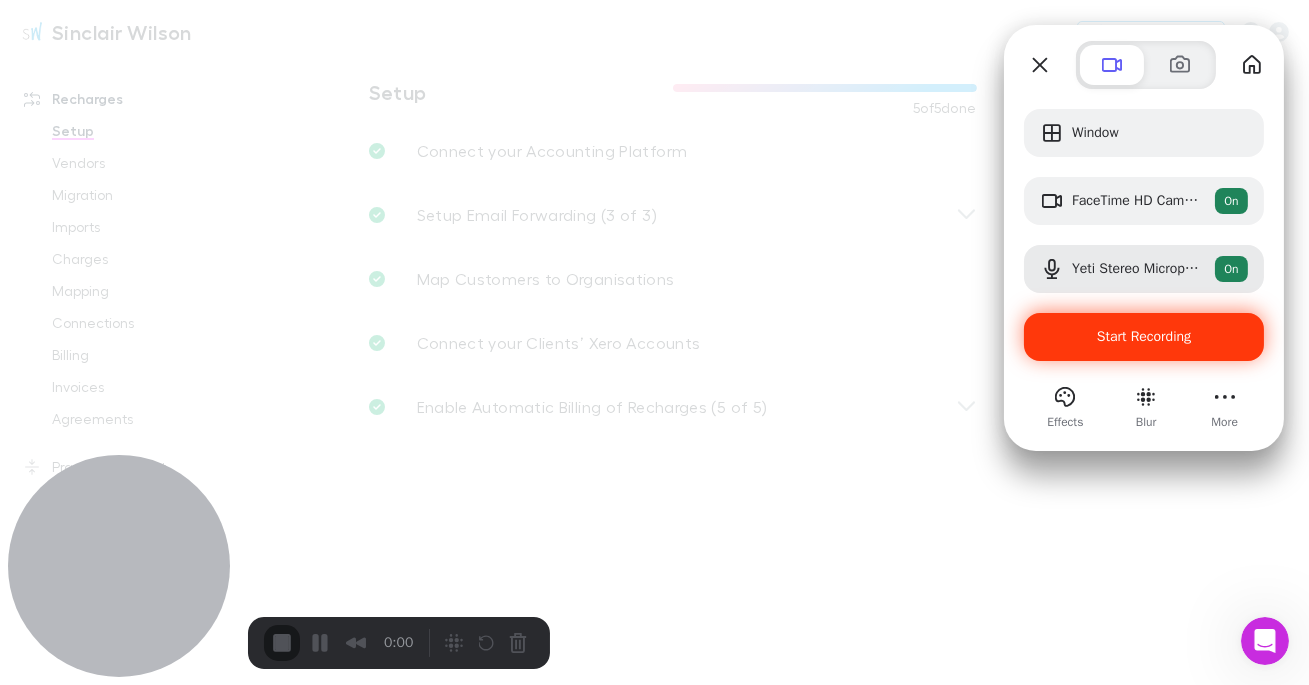 click on "Start Recording" at bounding box center (1144, 337) 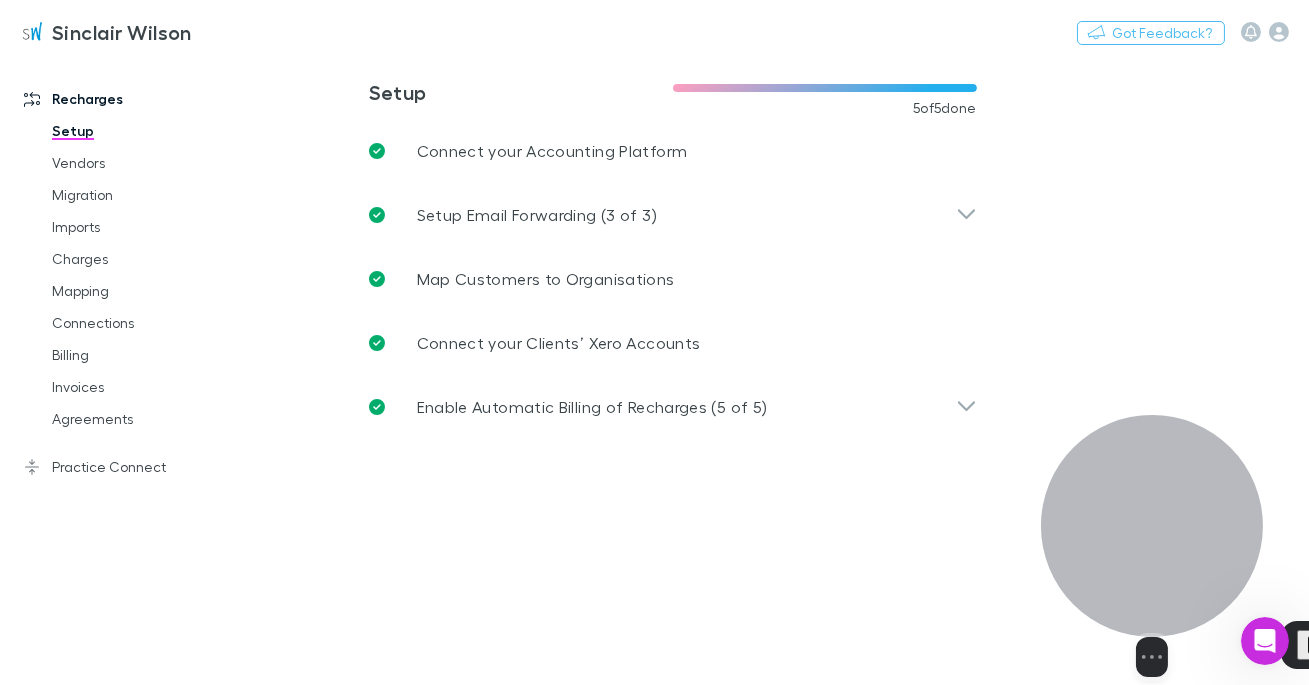 drag, startPoint x: 152, startPoint y: 524, endPoint x: 1185, endPoint y: 614, distance: 1036.9132 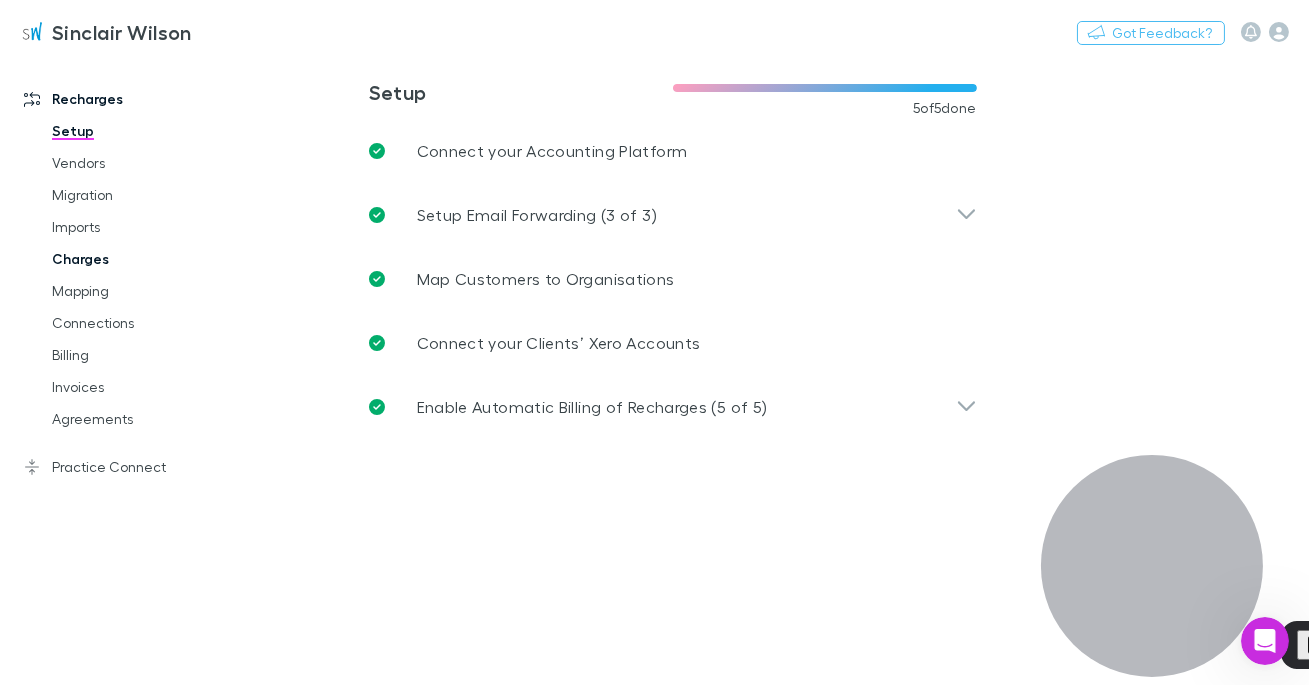 click on "Charges" at bounding box center [136, 259] 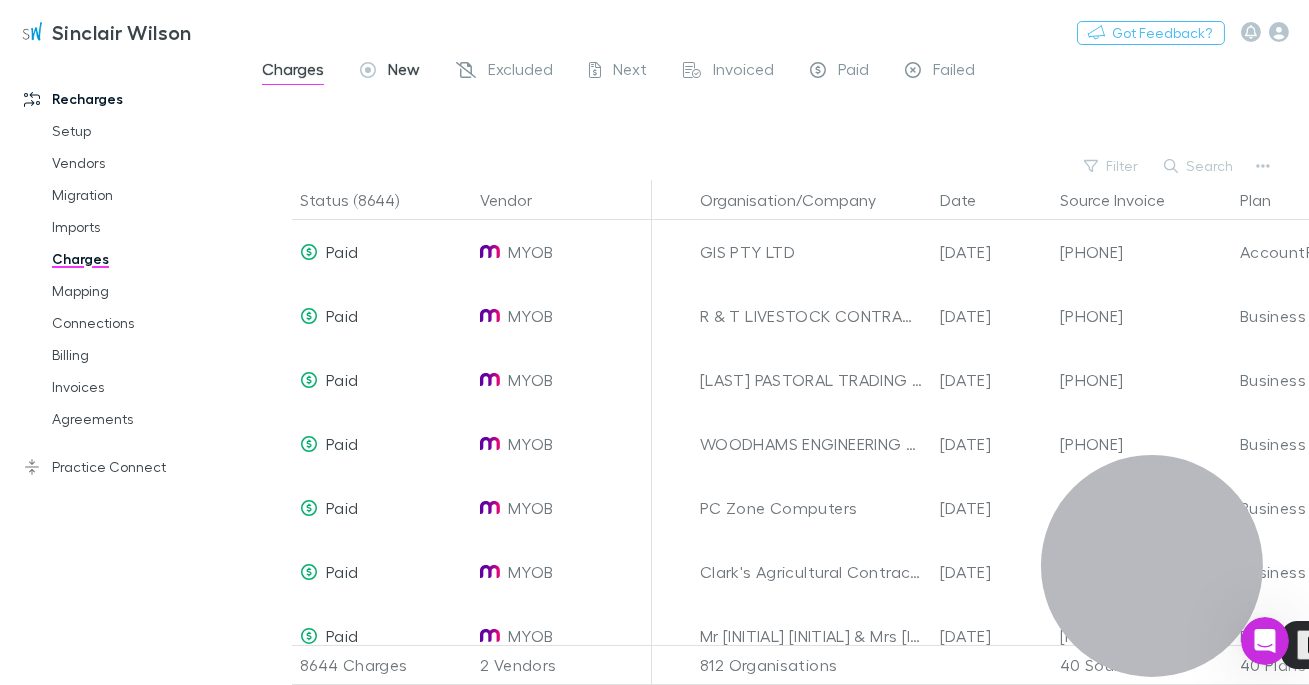 click on "New" at bounding box center [404, 72] 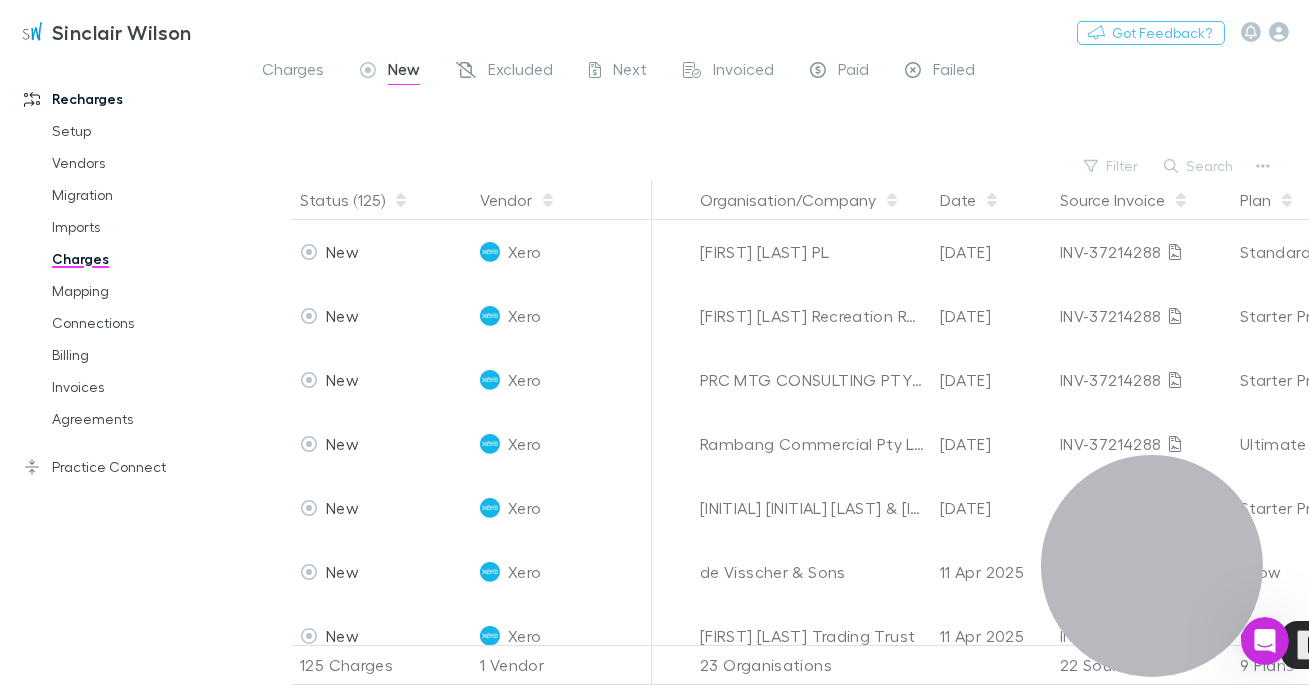 scroll, scrollTop: 113, scrollLeft: 0, axis: vertical 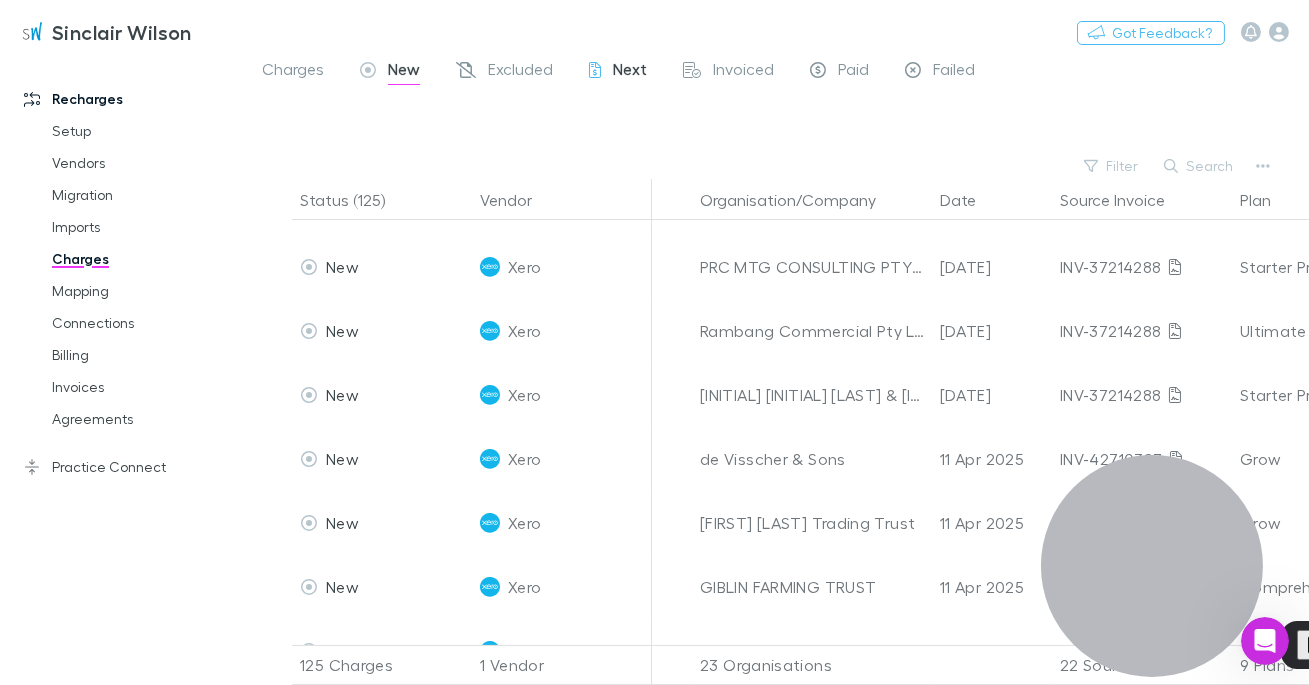 click on "Next" at bounding box center [630, 72] 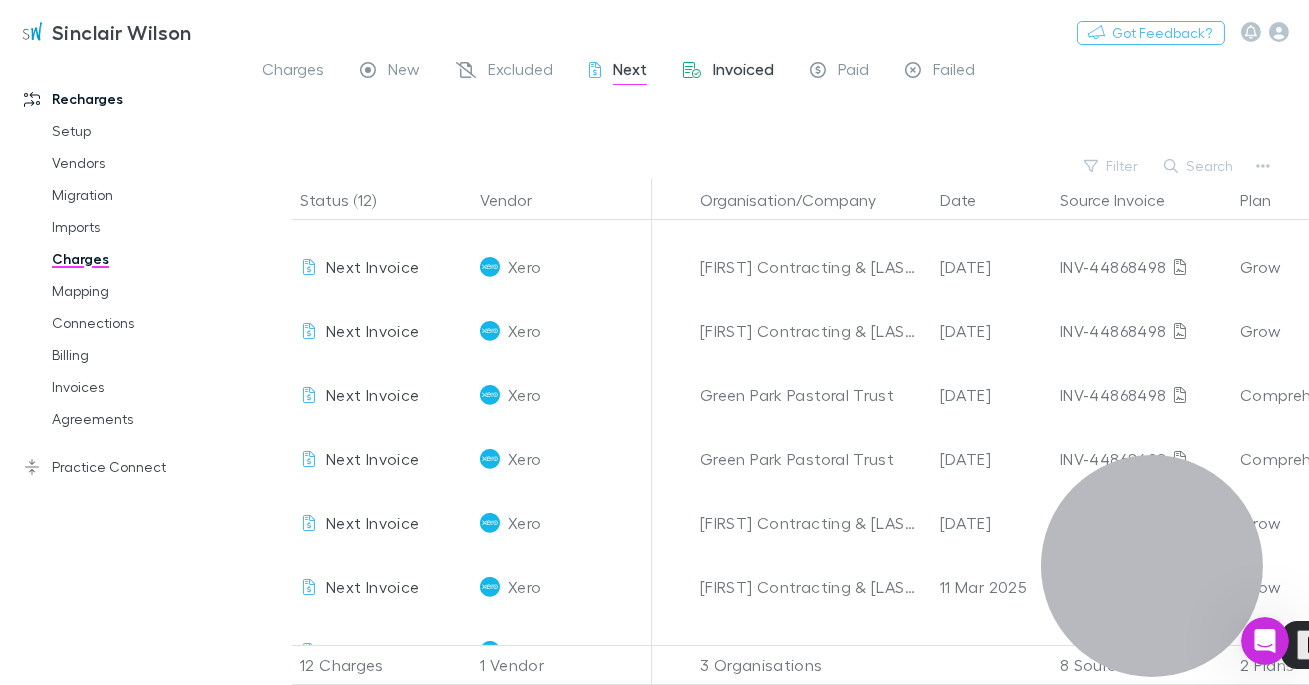 click on "Invoiced" at bounding box center (728, 72) 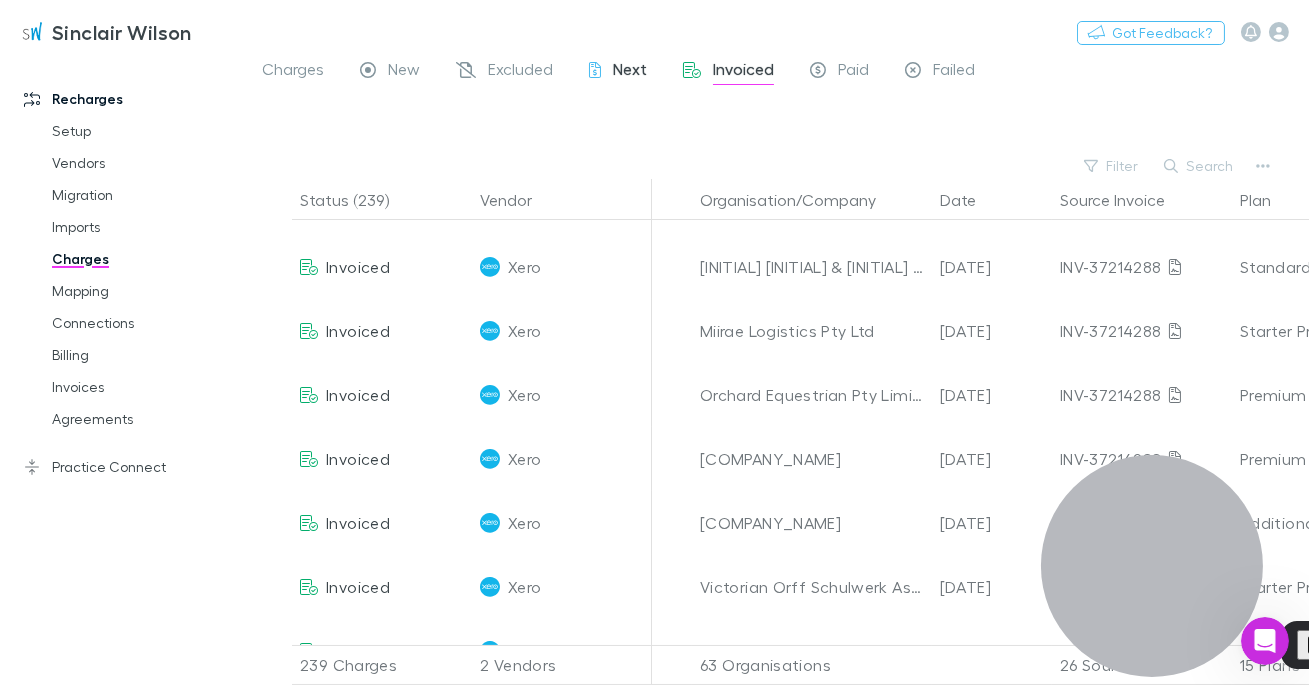 click on "Next" at bounding box center (618, 72) 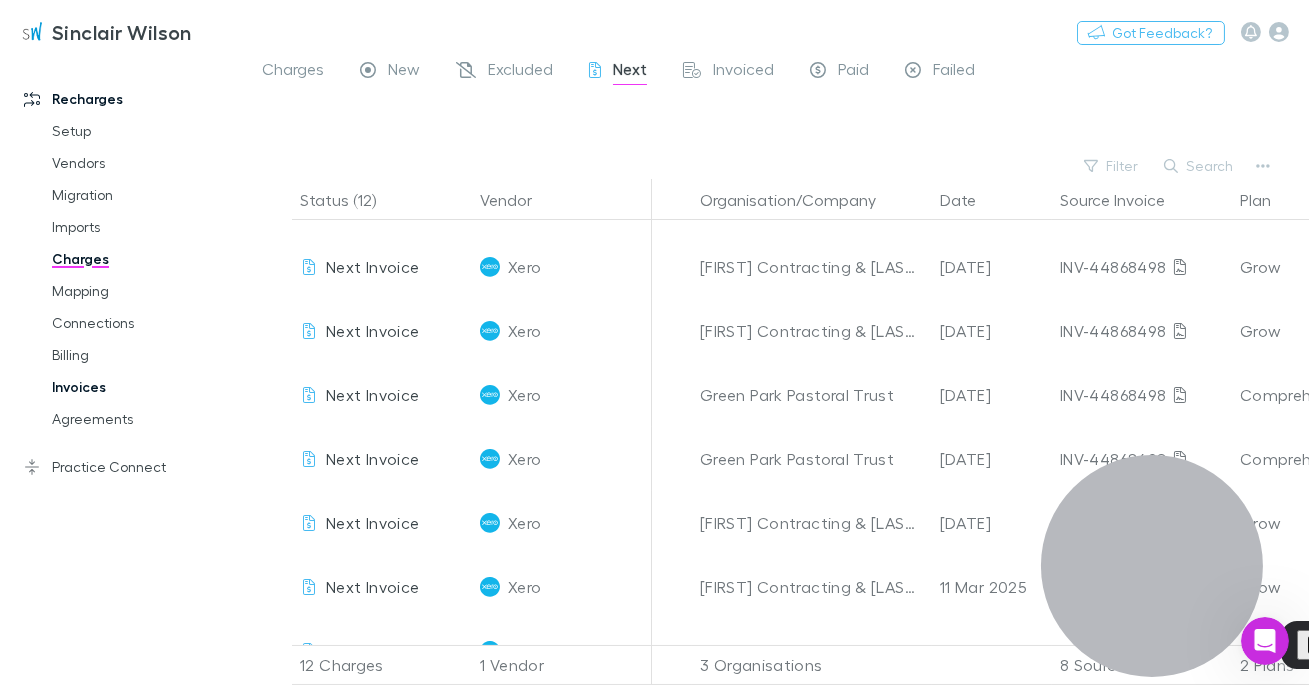 click on "Invoices" at bounding box center [136, 387] 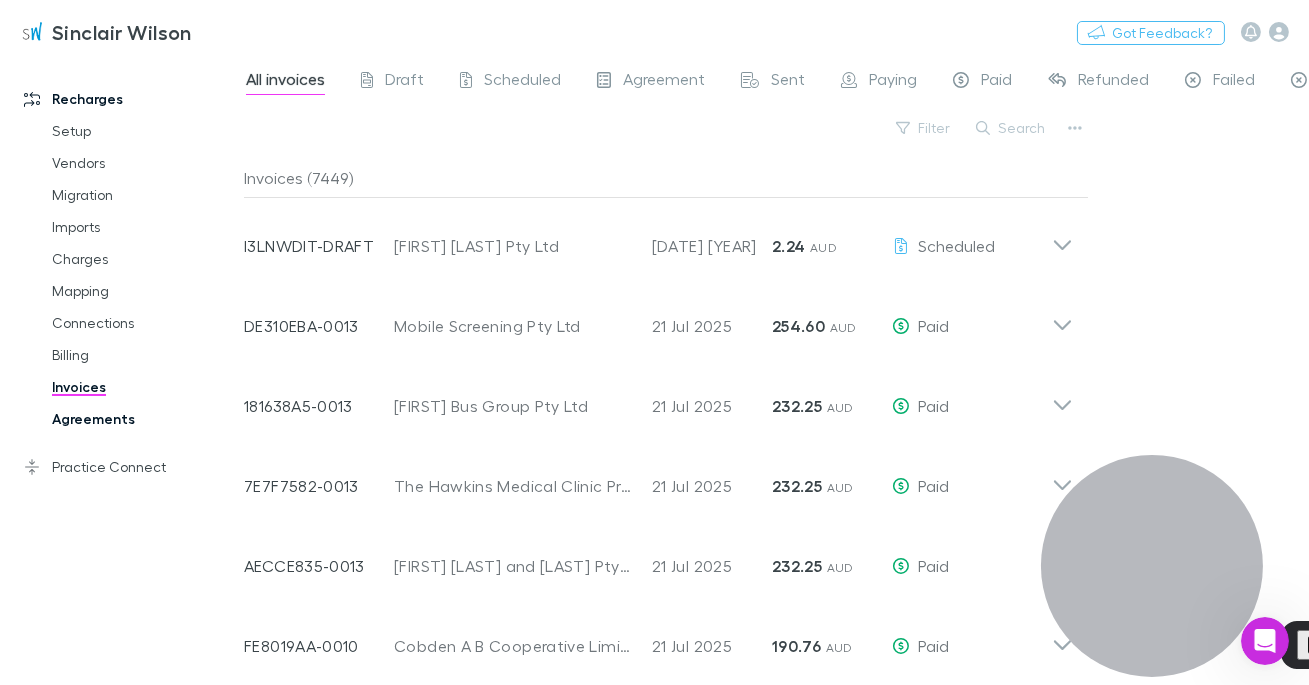 click on "Agreements" at bounding box center [136, 419] 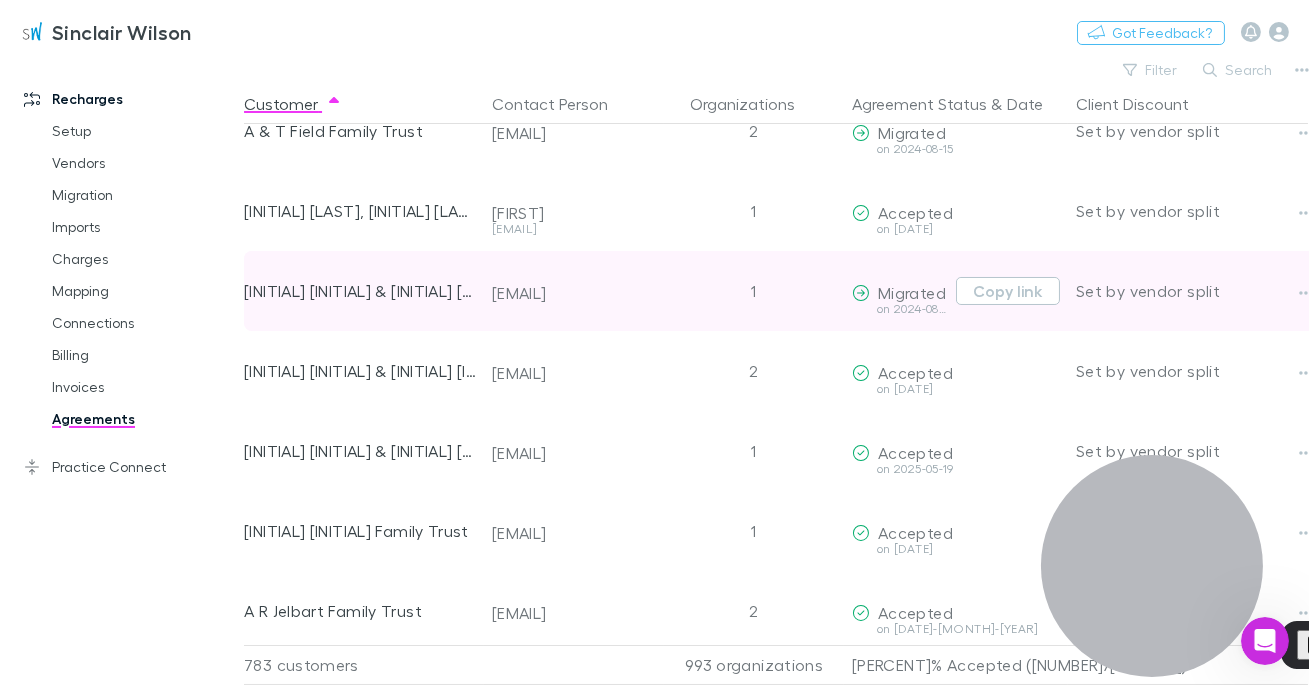 scroll, scrollTop: 190, scrollLeft: 0, axis: vertical 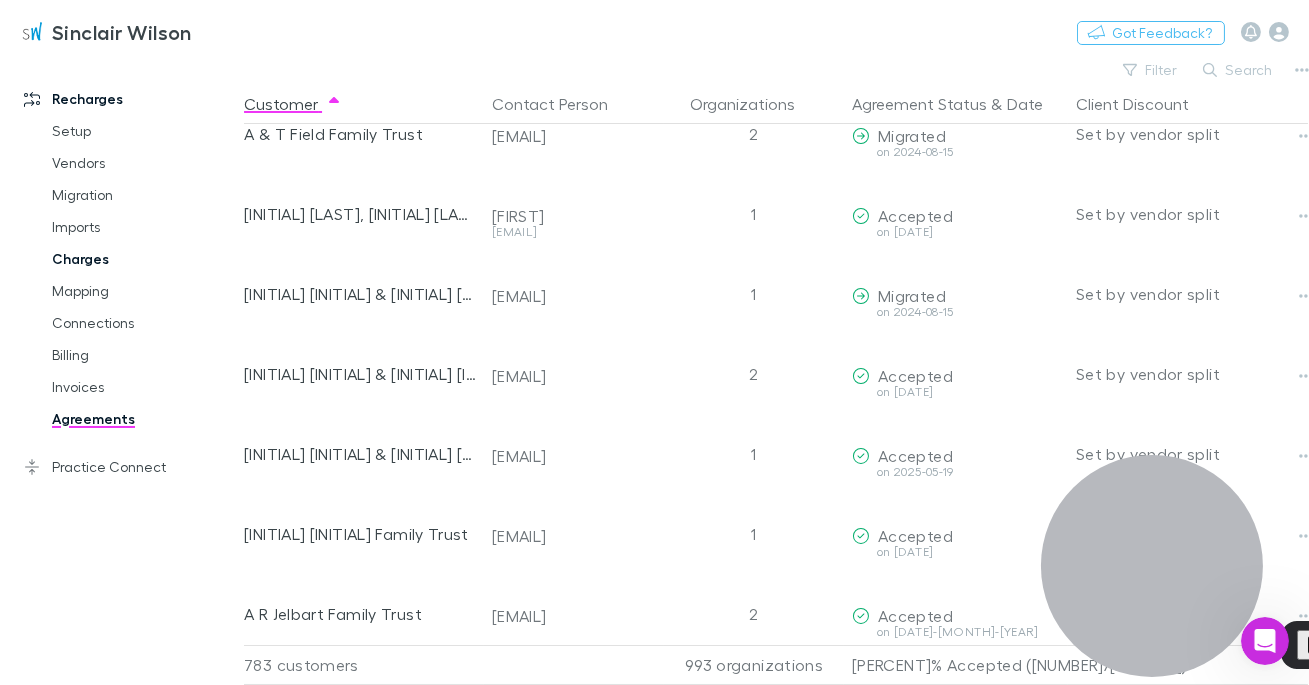 drag, startPoint x: 128, startPoint y: 463, endPoint x: 156, endPoint y: 267, distance: 197.9899 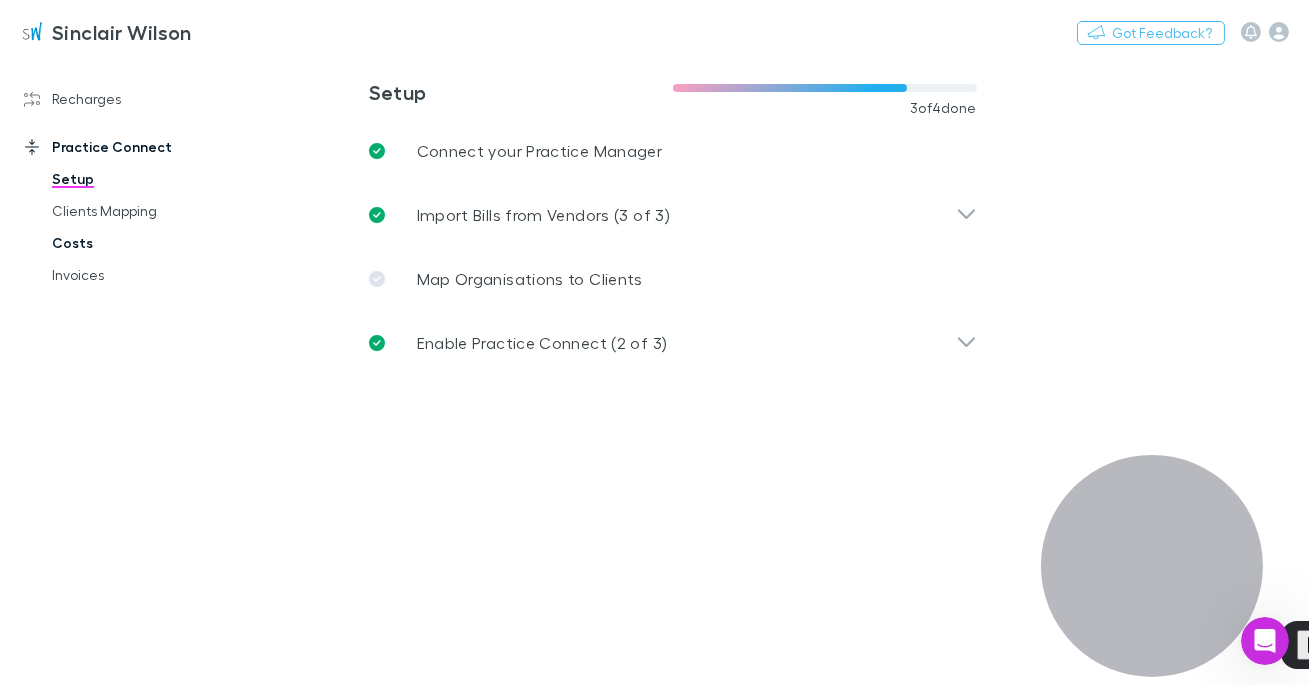 click on "Costs" at bounding box center (136, 243) 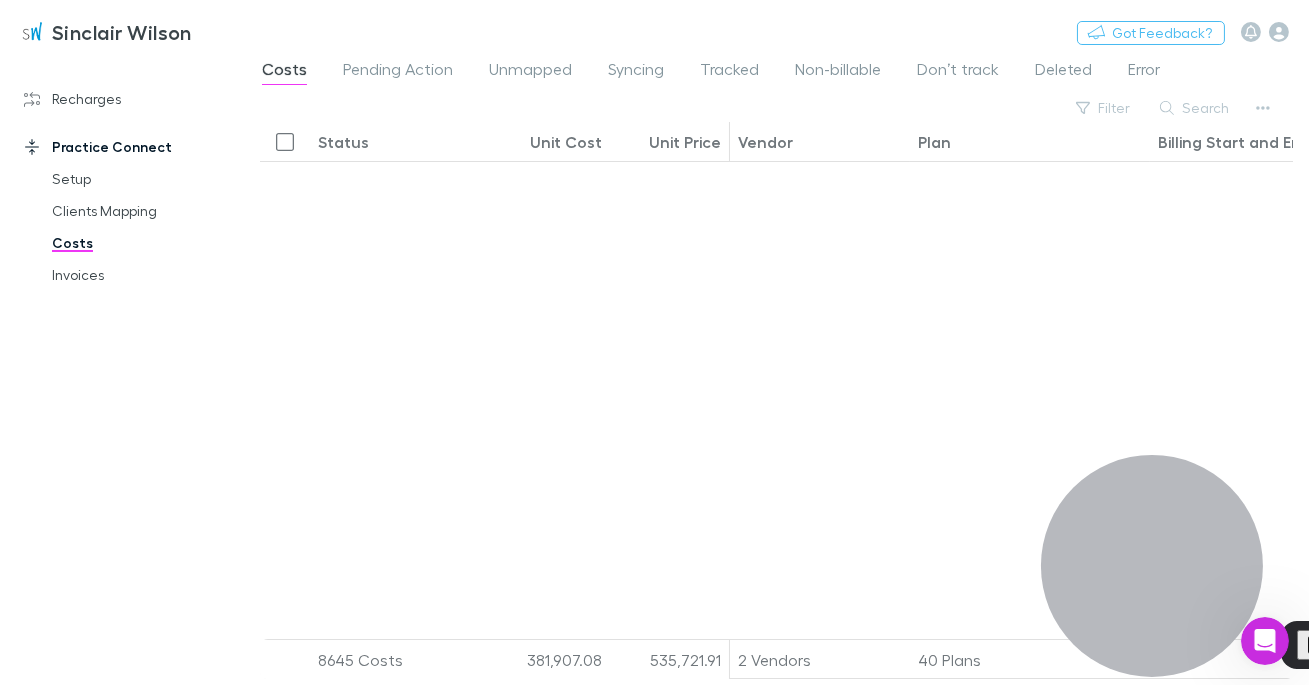 scroll, scrollTop: 4479, scrollLeft: 0, axis: vertical 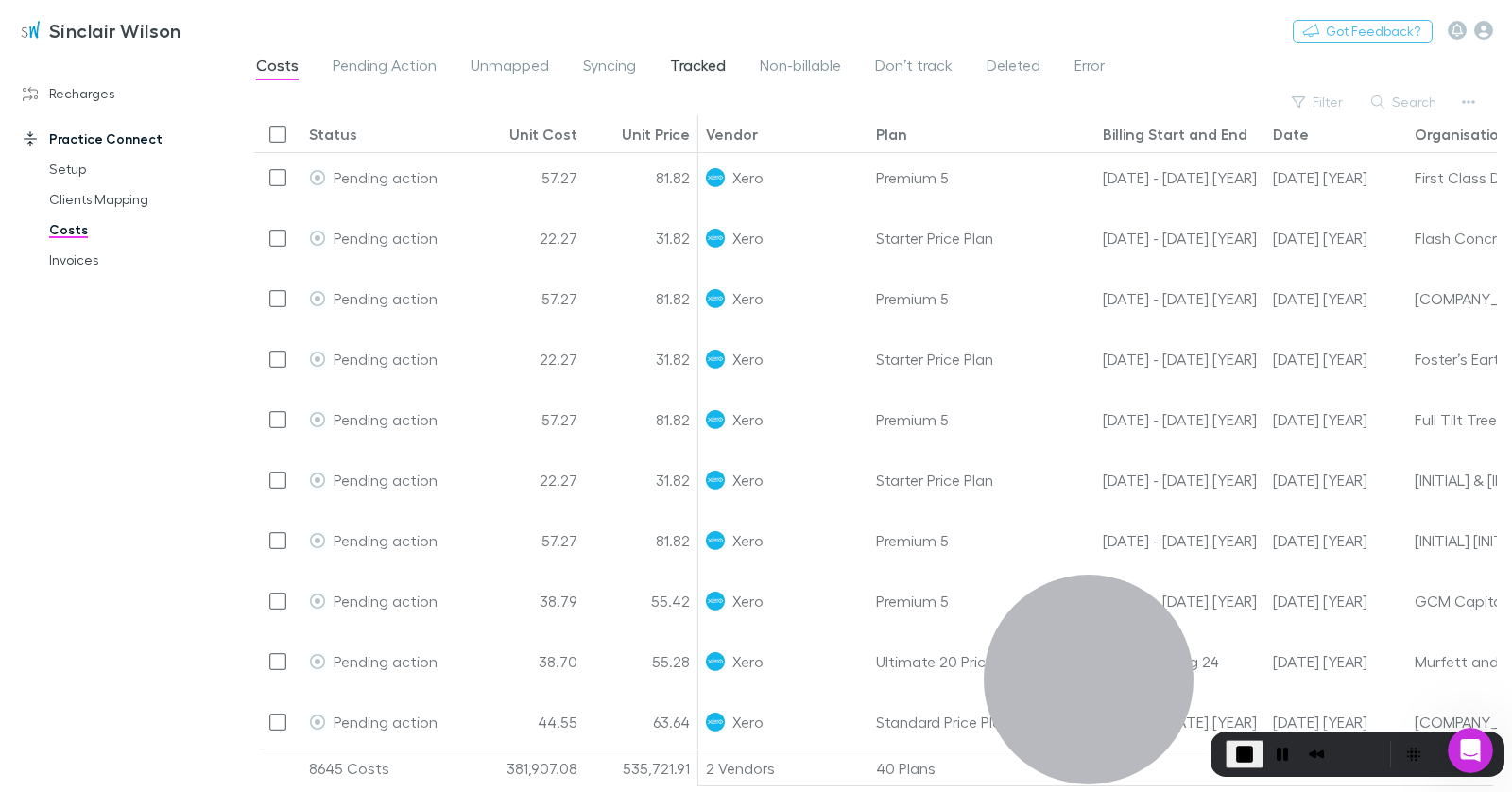 click on "Syncing" at bounding box center [610, 68] 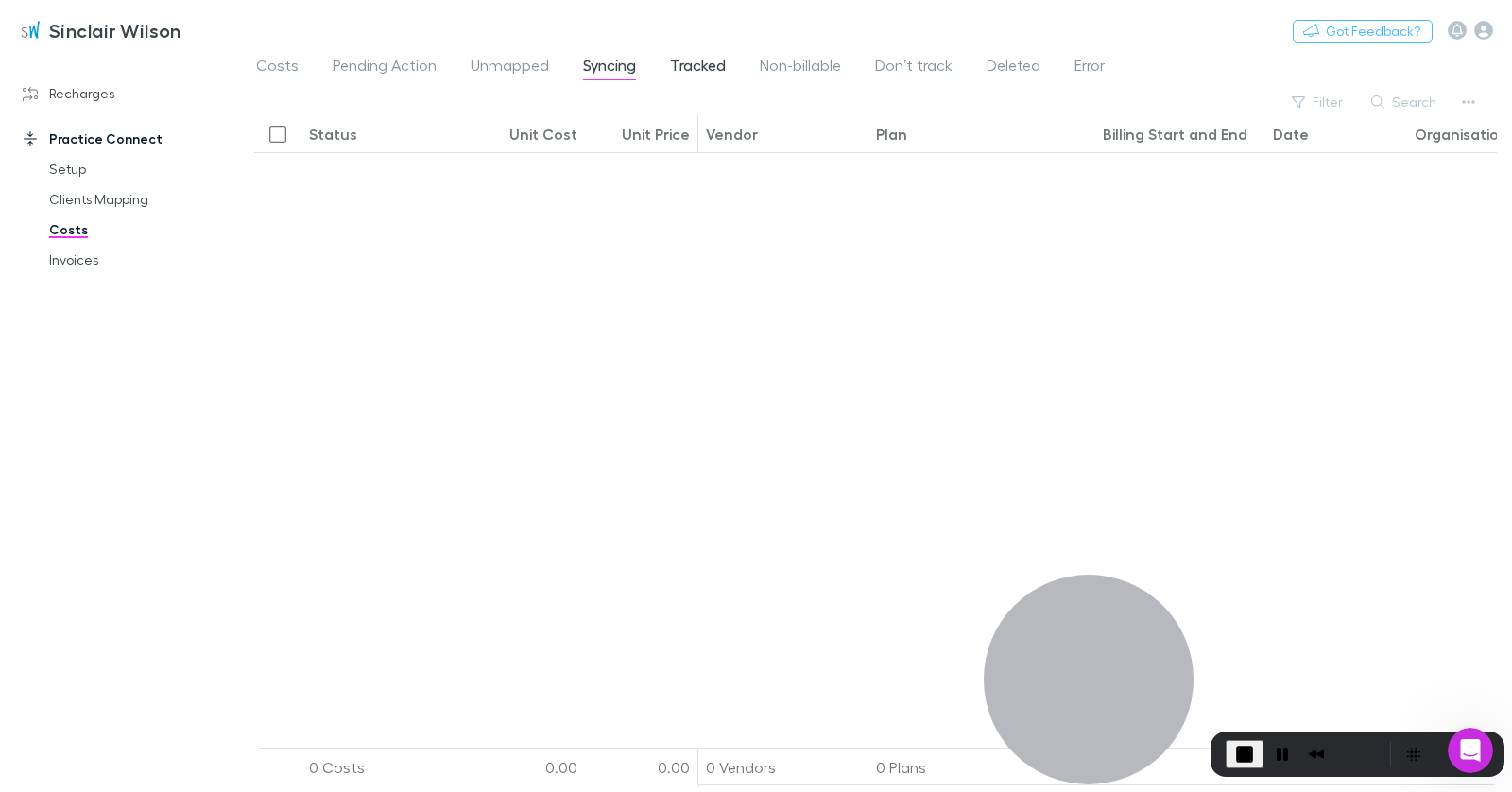 scroll, scrollTop: 0, scrollLeft: 0, axis: both 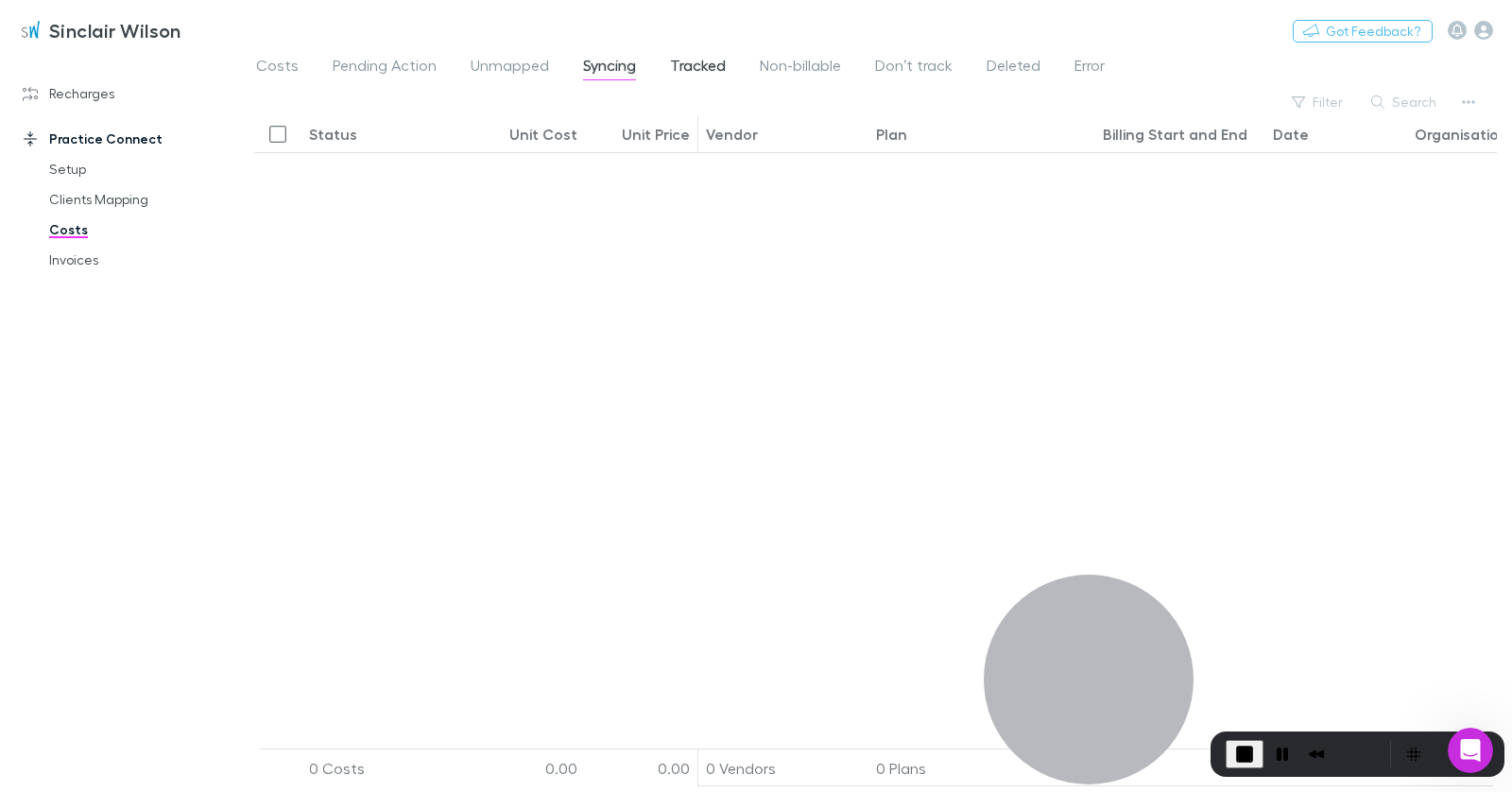click on "Tracked" at bounding box center [697, 68] 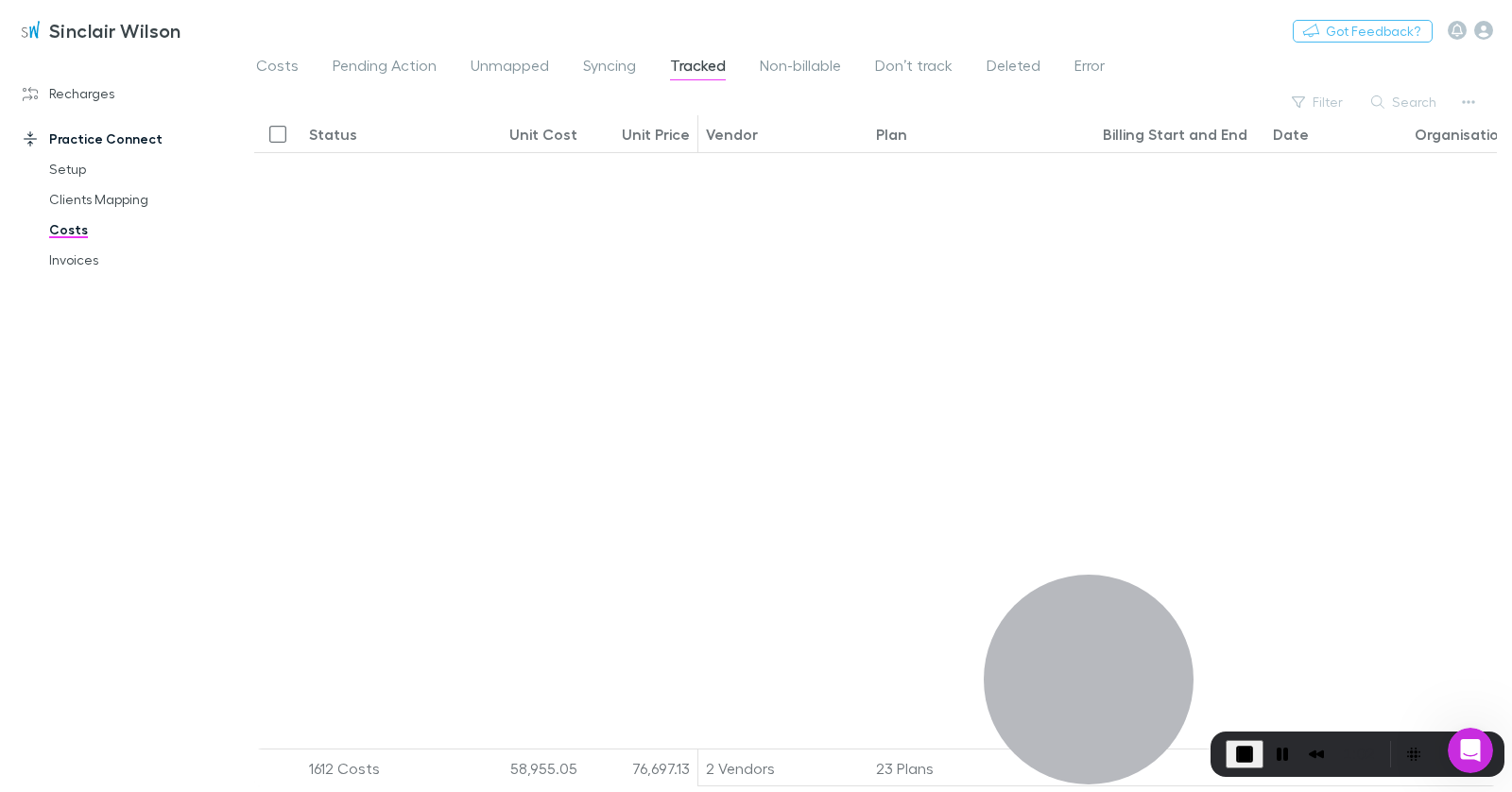 scroll, scrollTop: 20998, scrollLeft: 0, axis: vertical 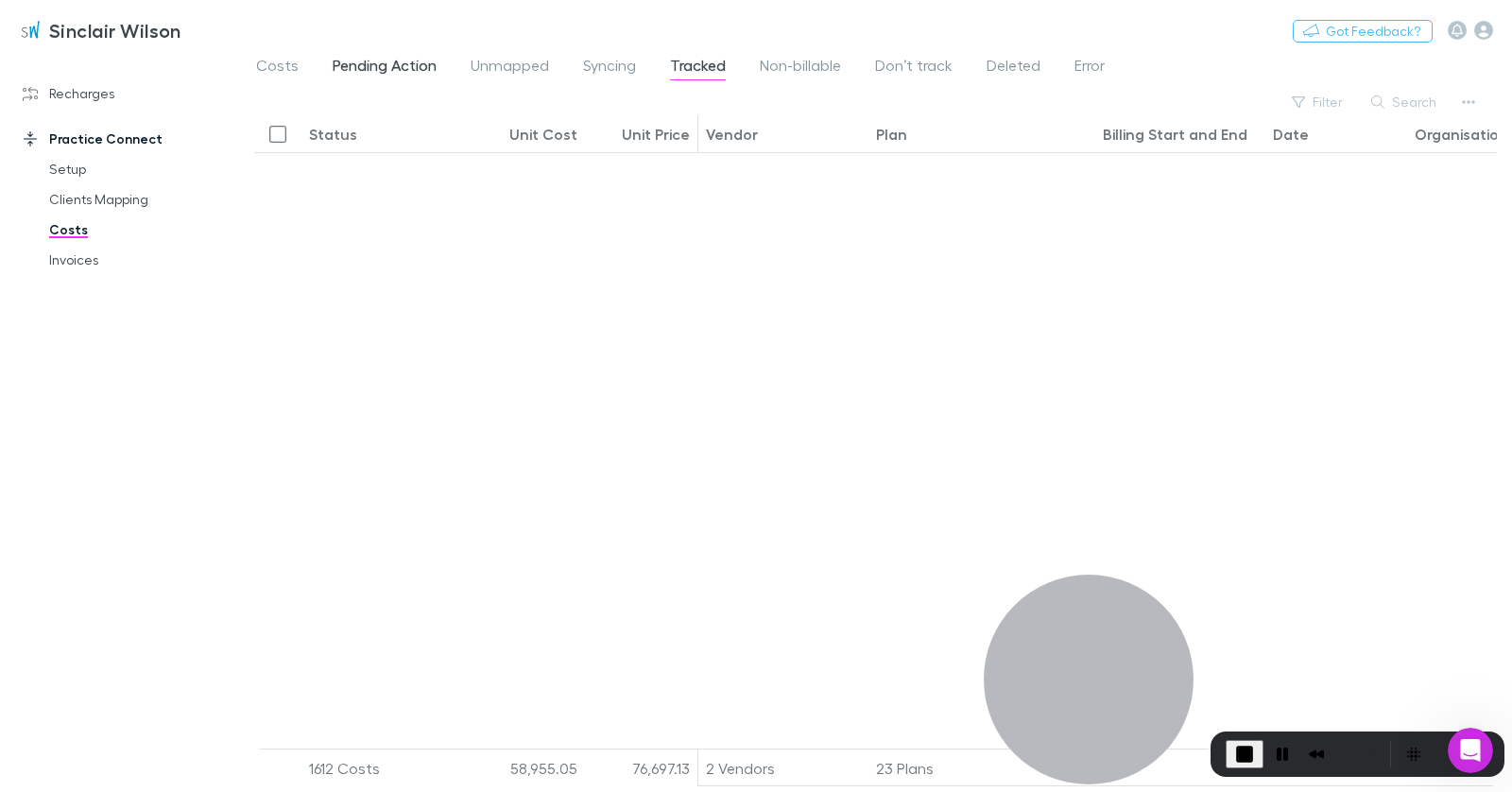 click on "Sinclair Wilson Switch company Nothing Got Feedback?" at bounding box center [756, 30] 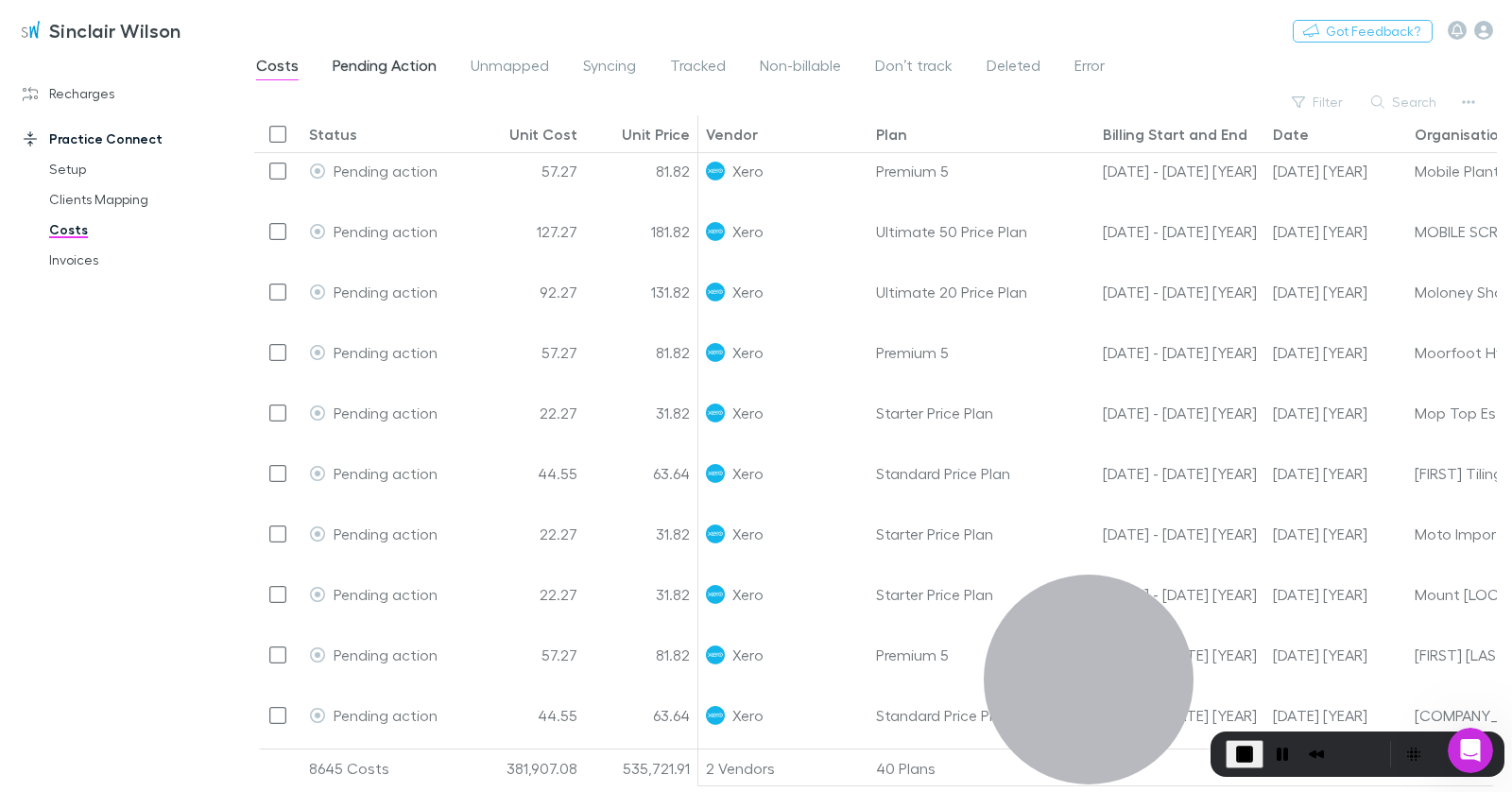 click on "Pending Action" at bounding box center (385, 68) 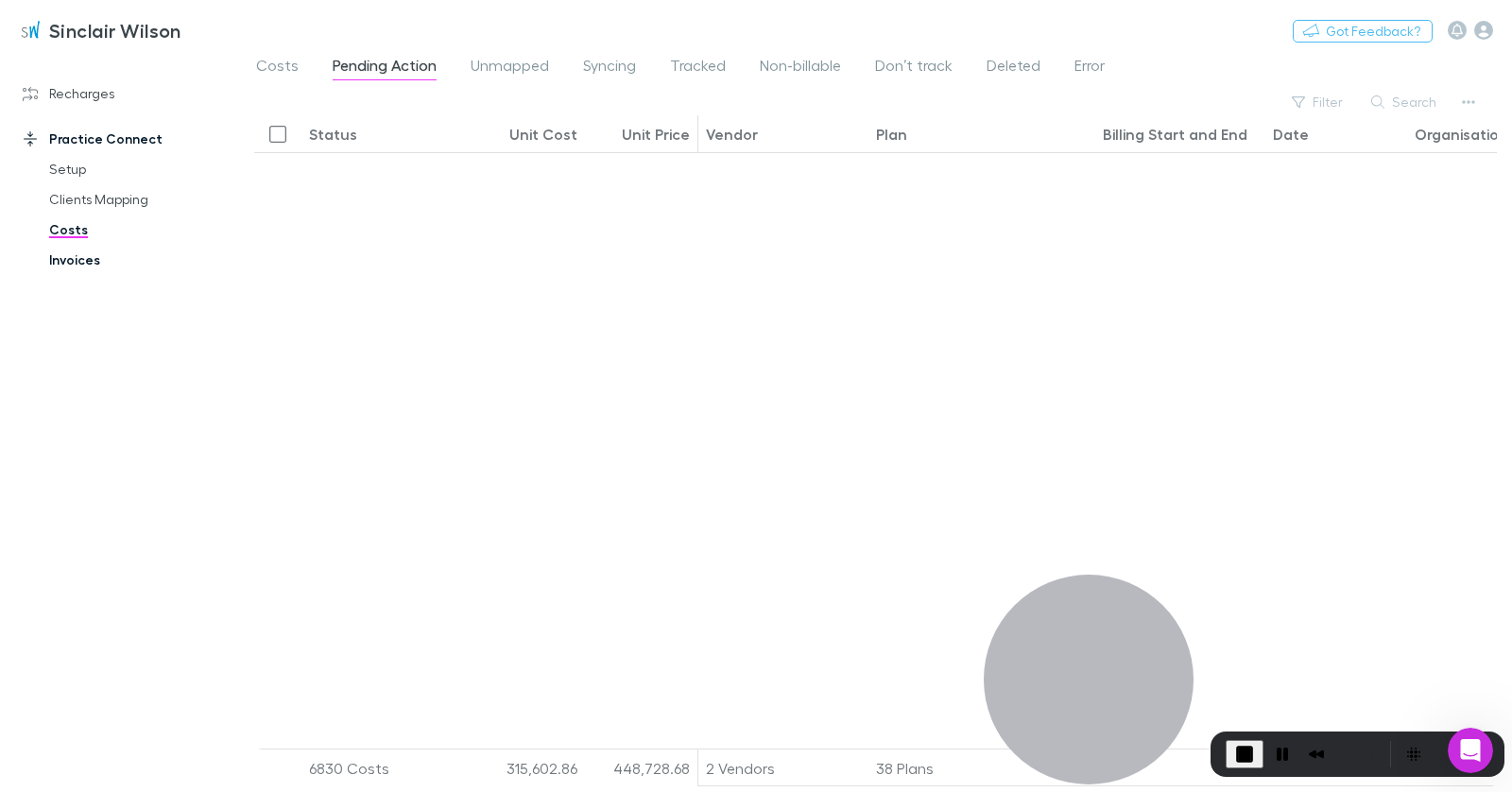drag, startPoint x: 93, startPoint y: 261, endPoint x: 21, endPoint y: 253, distance: 72.44308 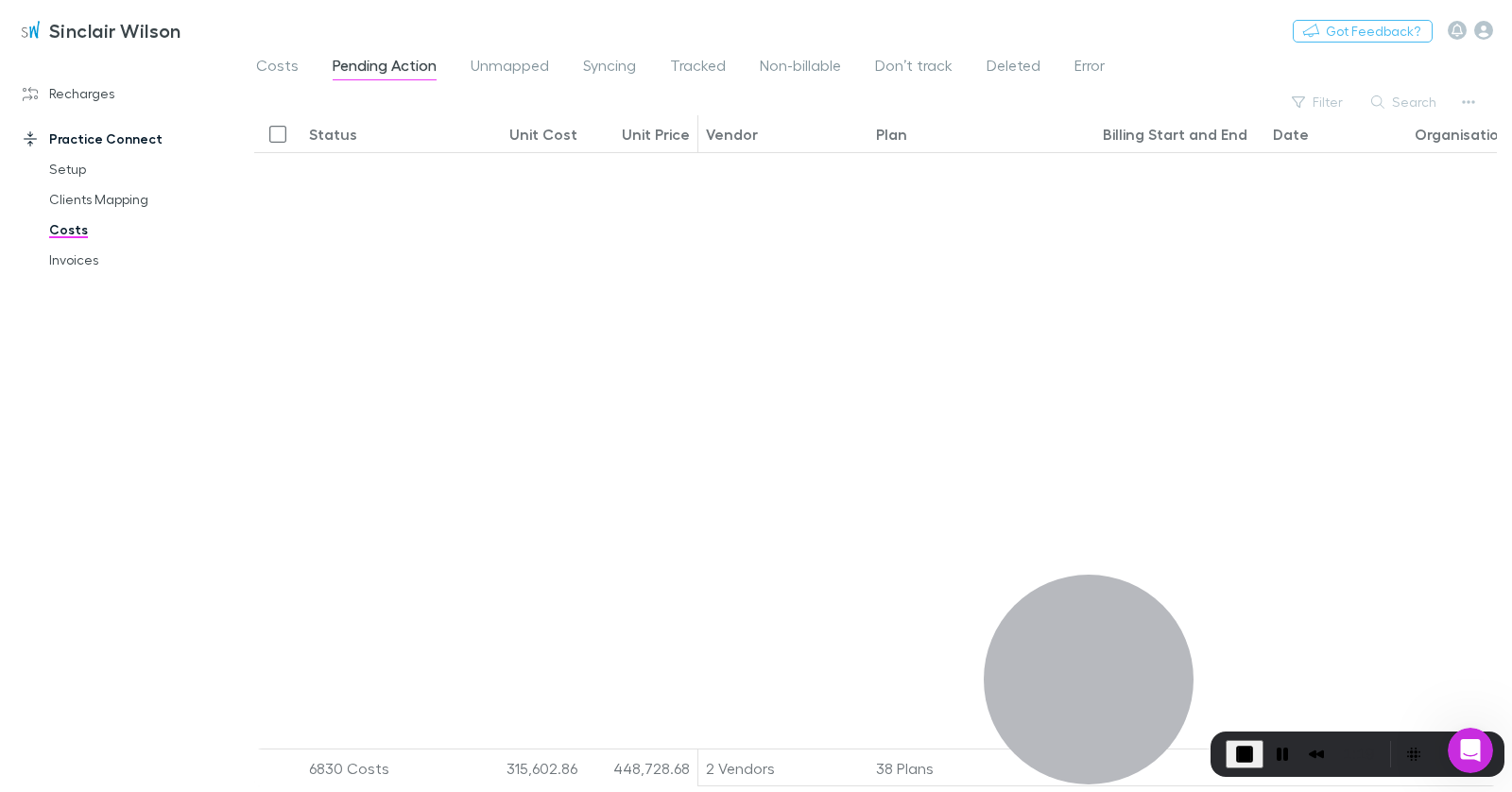 click on "Invoices" at bounding box center (132, 260) 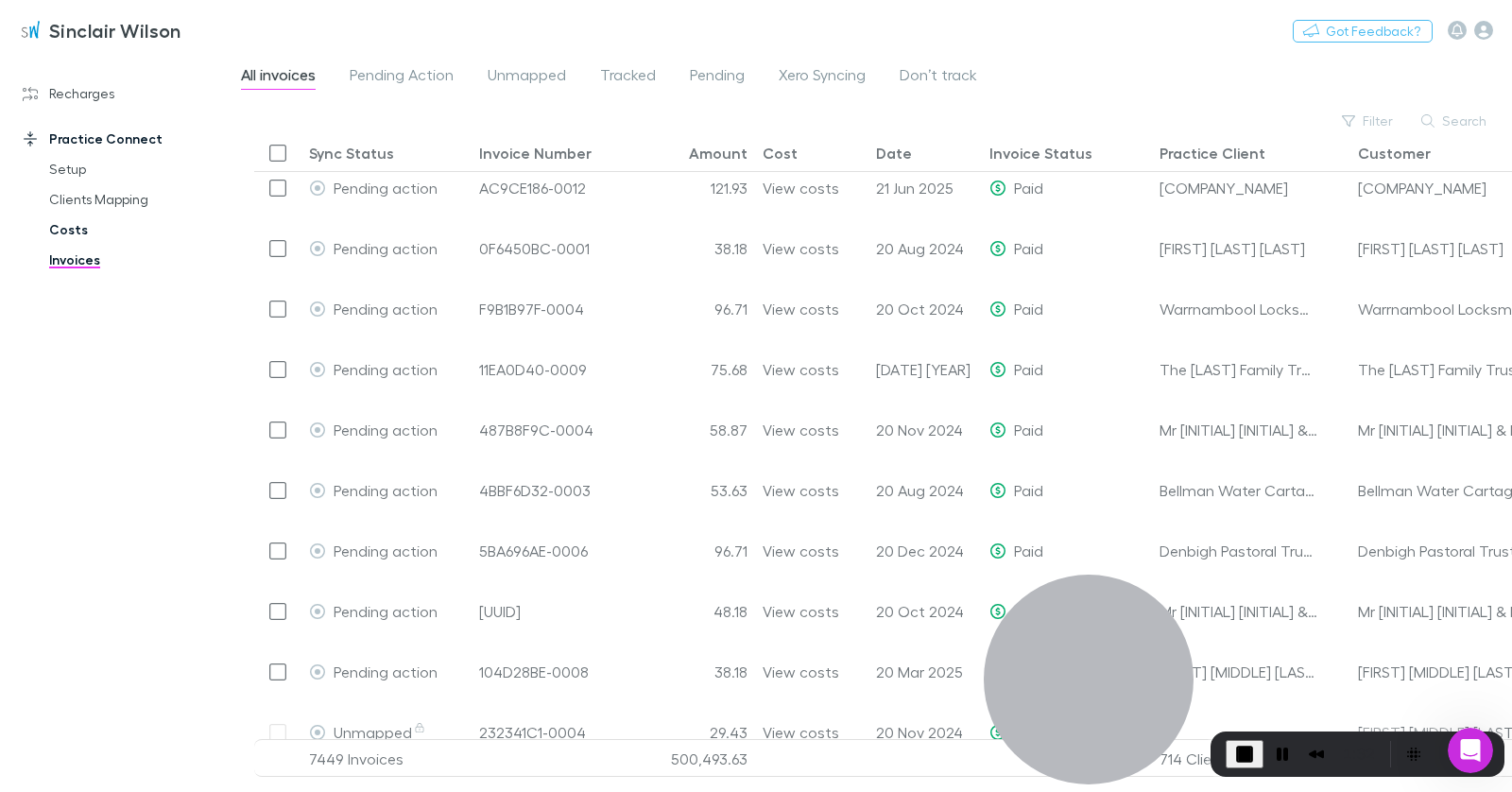 click on "Costs" at bounding box center (132, 230) 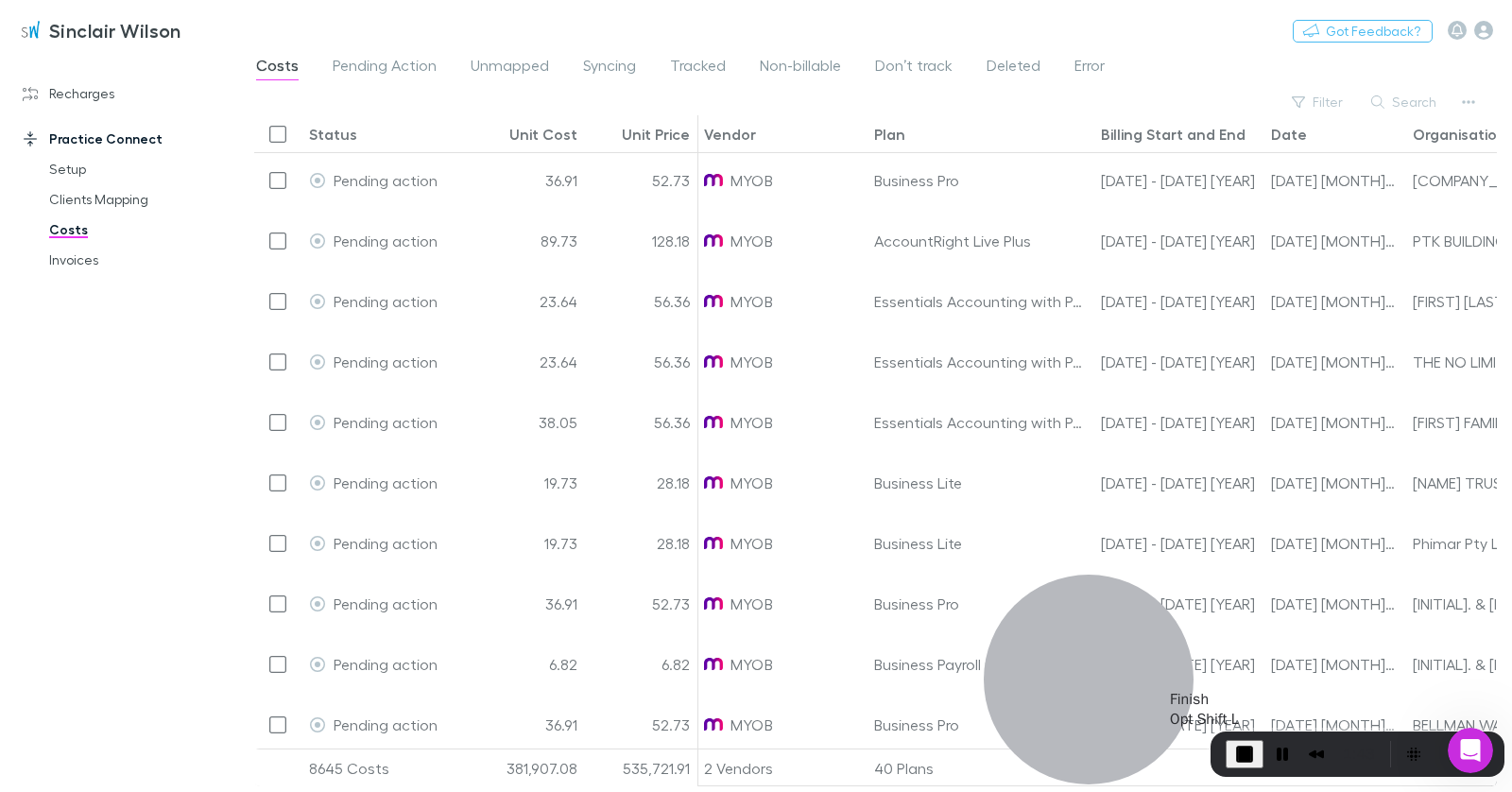 click at bounding box center [1245, 754] 